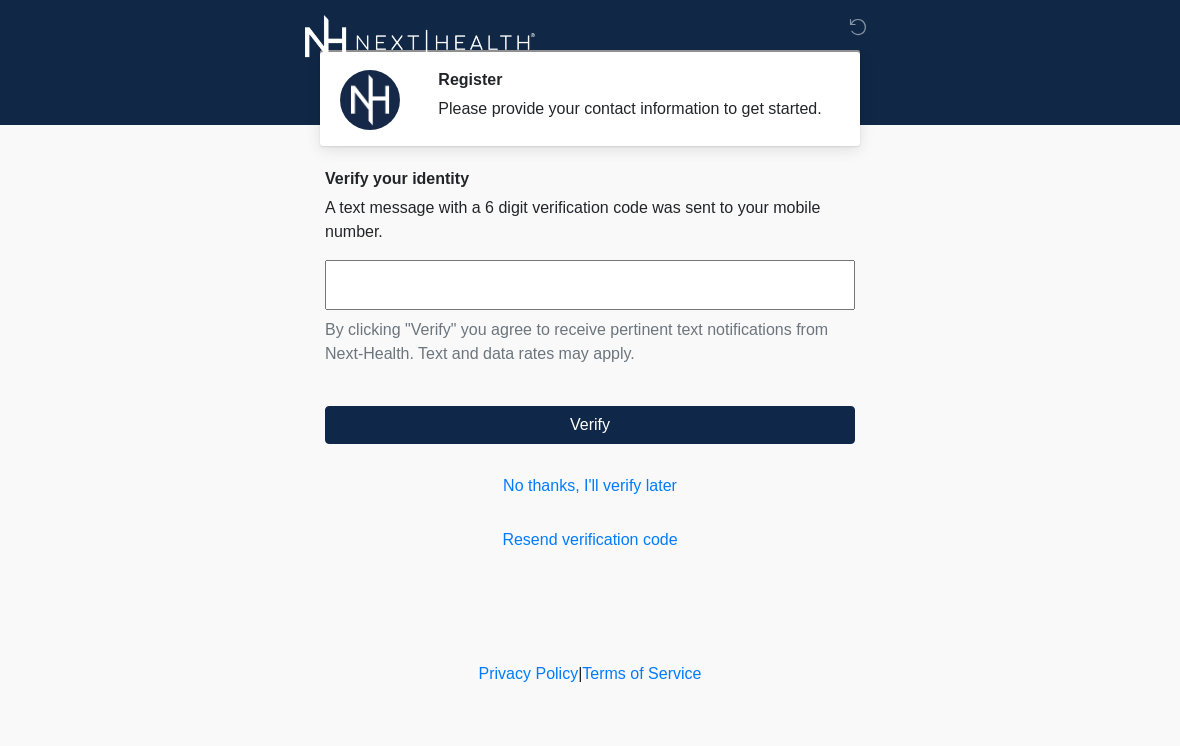 scroll, scrollTop: 0, scrollLeft: 0, axis: both 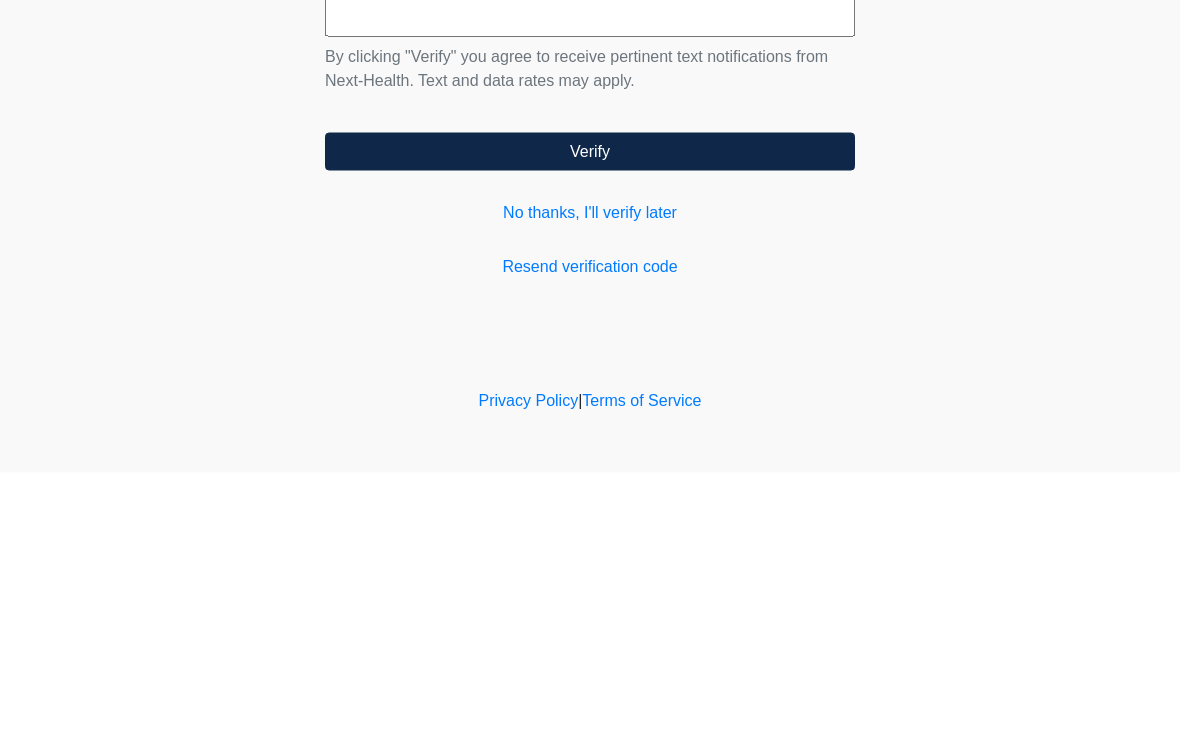 click on "No thanks, I'll verify later" at bounding box center (590, 486) 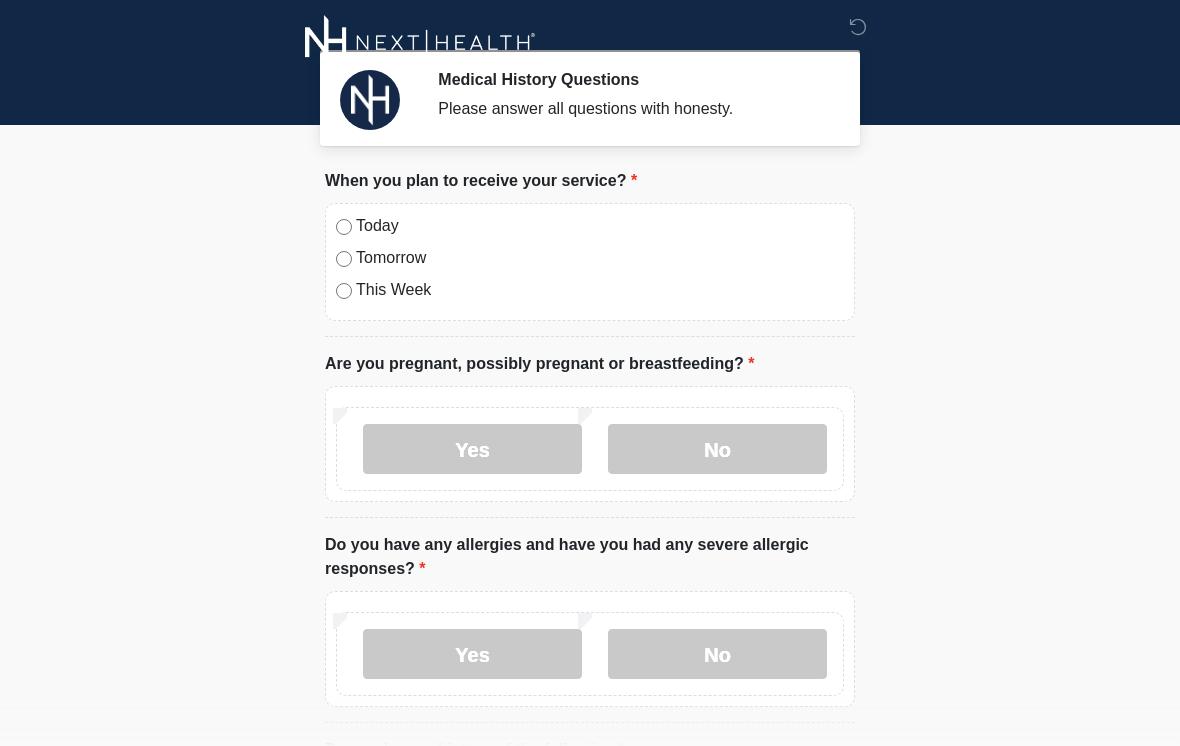click on "No" at bounding box center [717, 449] 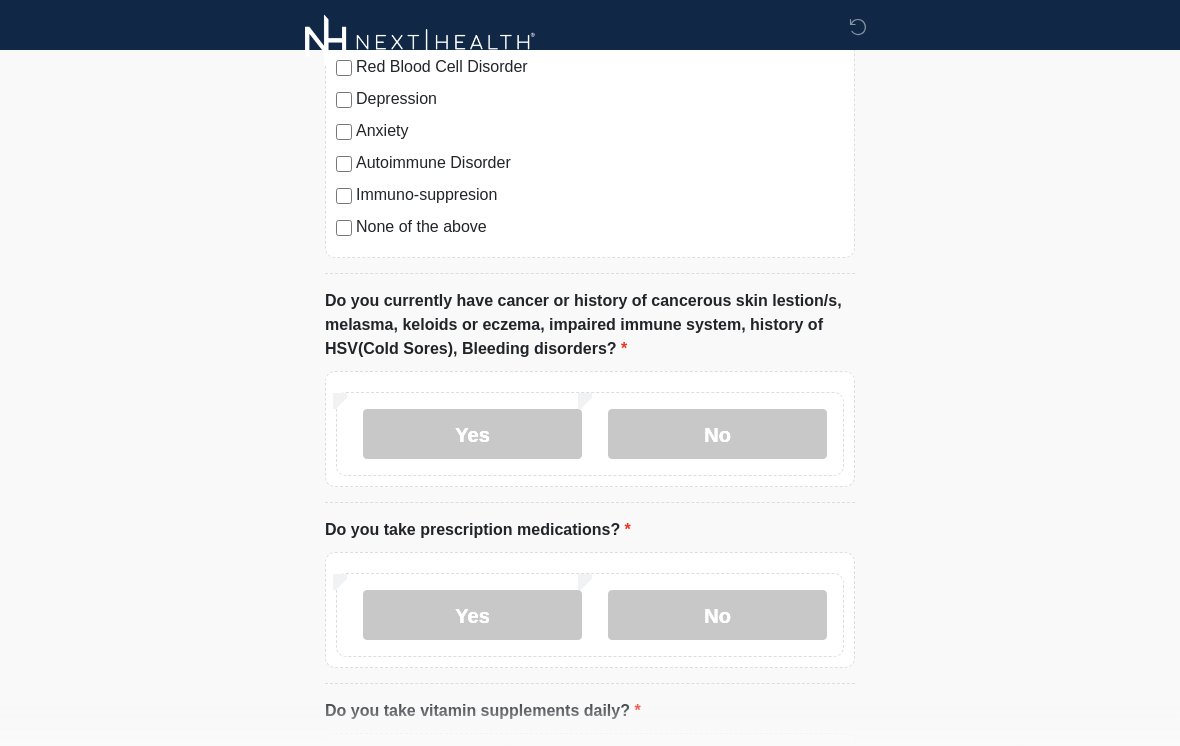 scroll, scrollTop: 912, scrollLeft: 0, axis: vertical 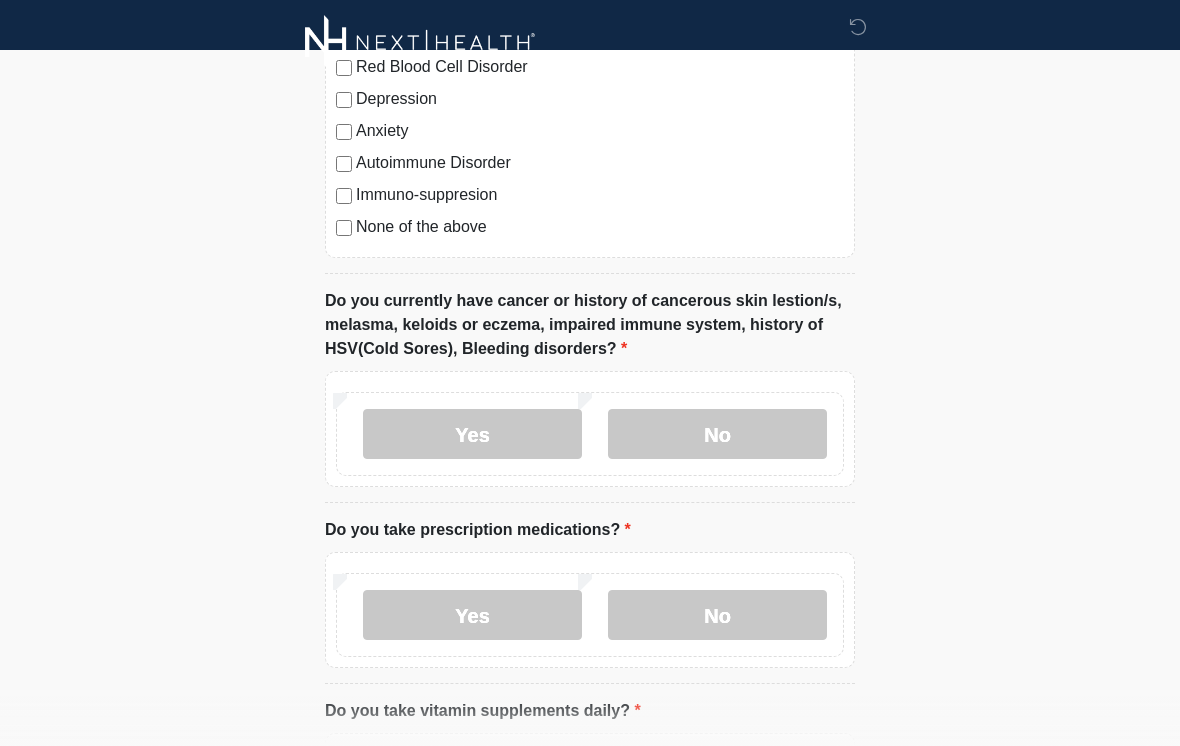 click on "No" at bounding box center [717, 434] 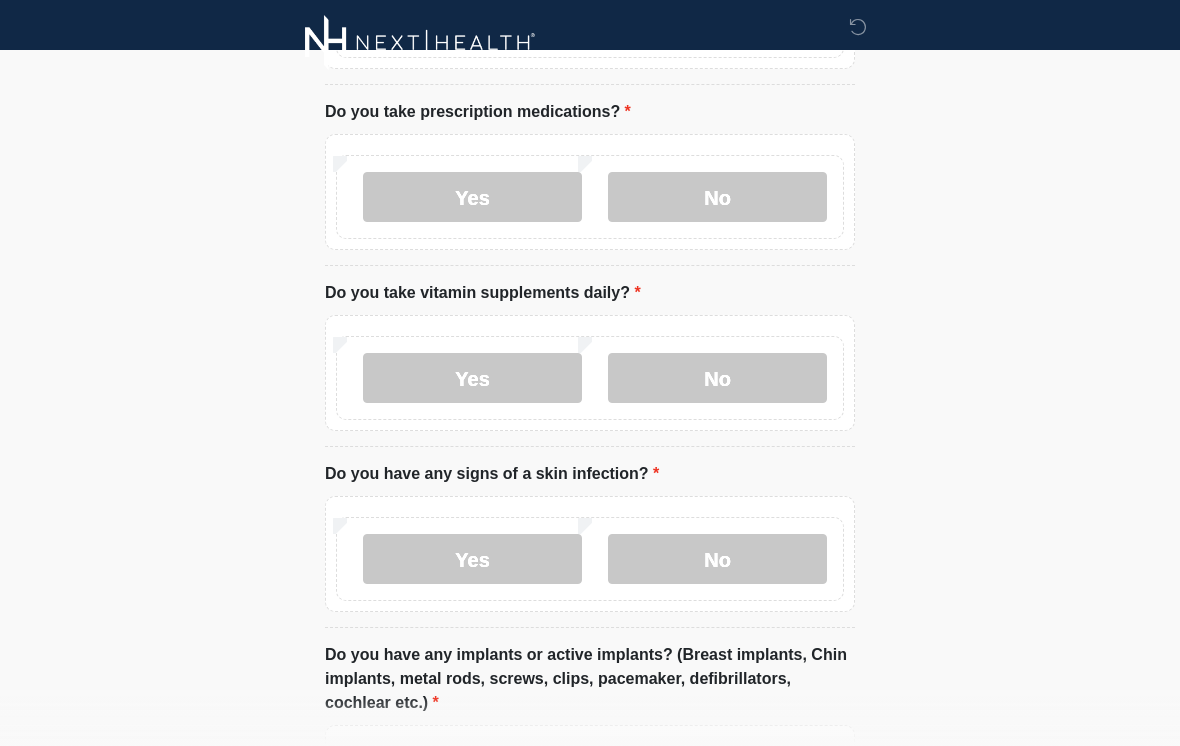 click on "No" at bounding box center [717, 378] 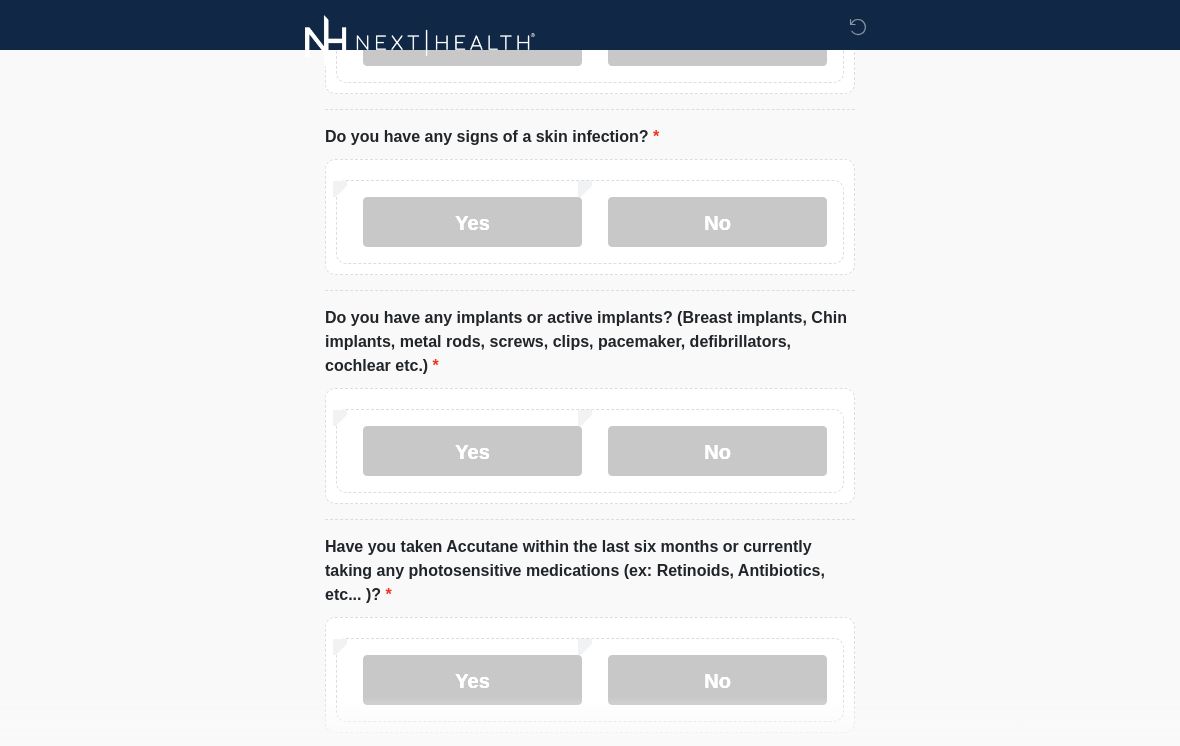 click on "No" at bounding box center [717, 451] 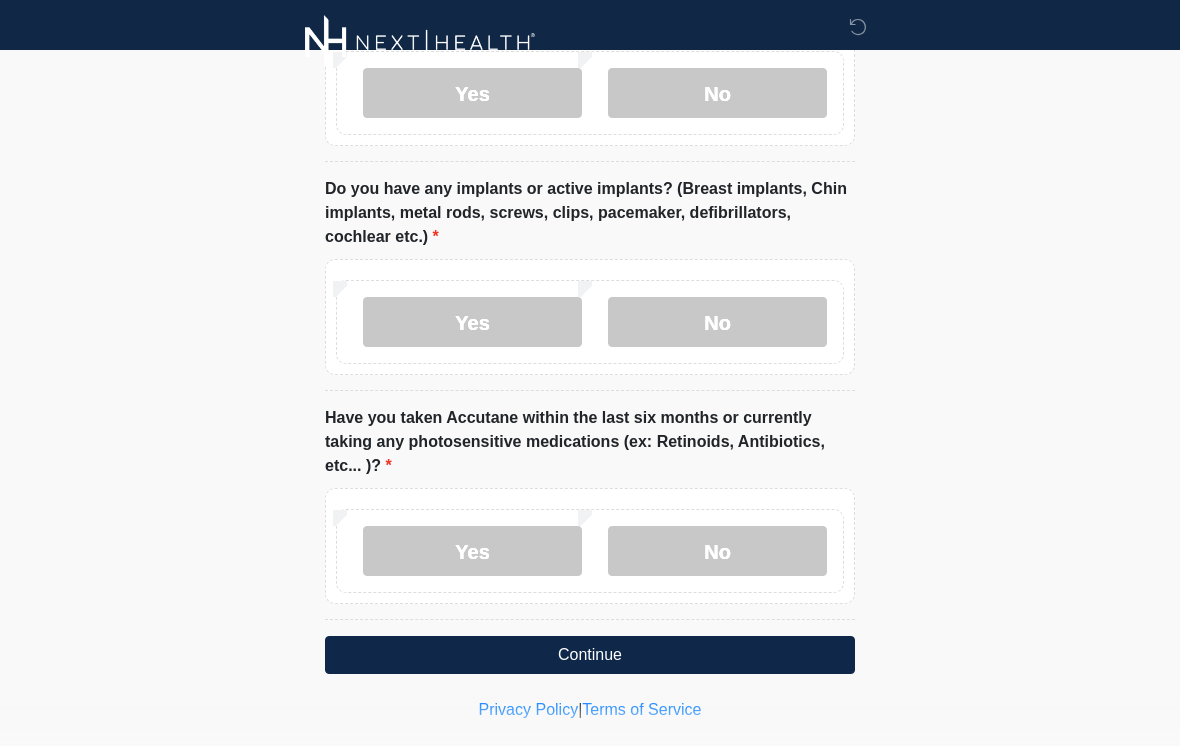click on "Continue" at bounding box center [590, 655] 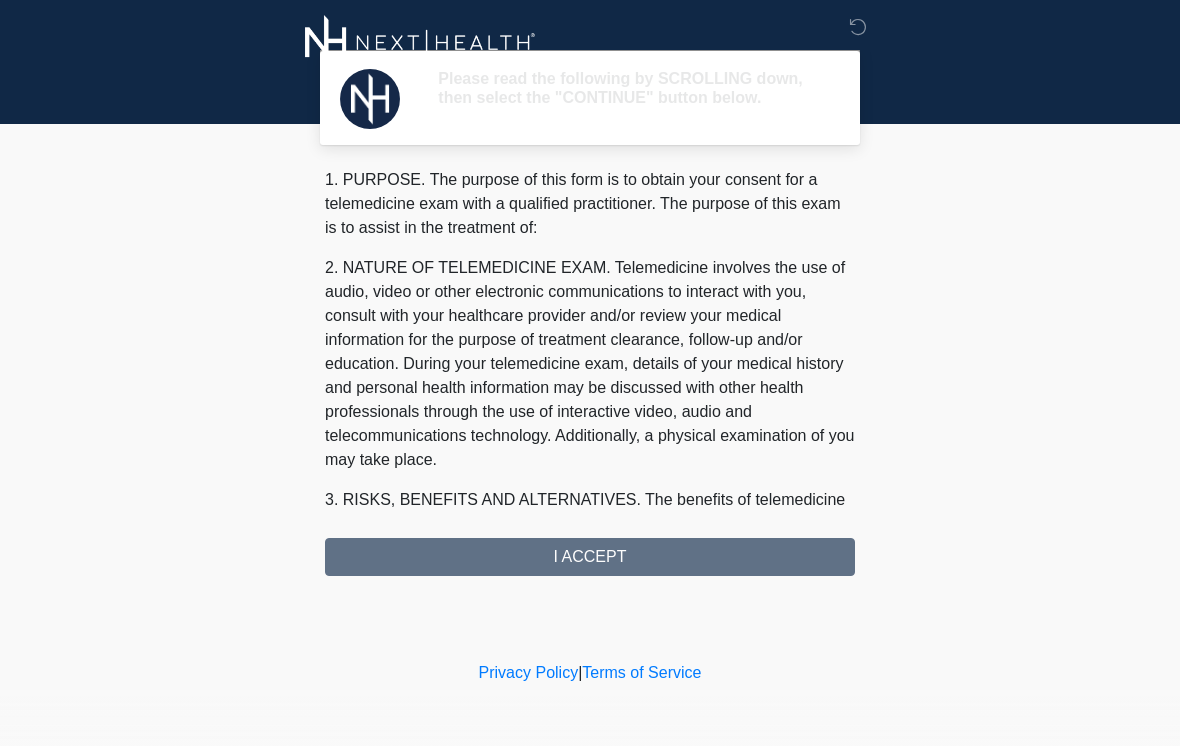 scroll, scrollTop: 0, scrollLeft: 0, axis: both 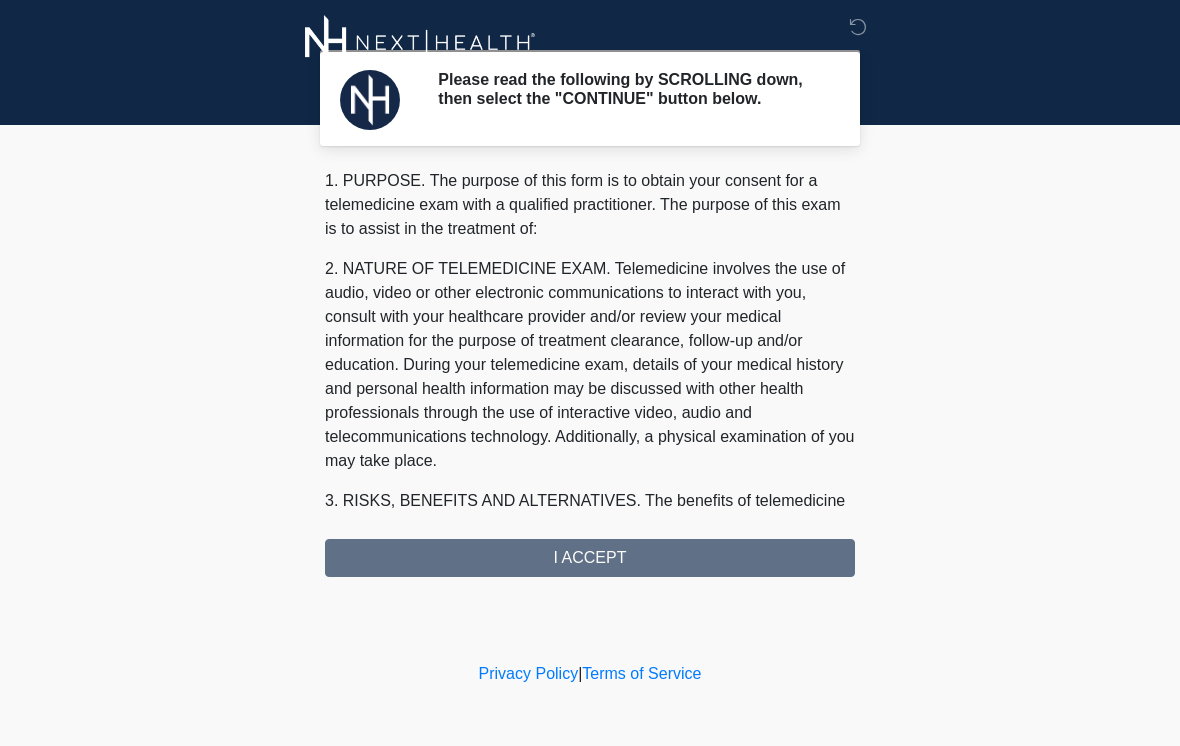 click on "Please read the following by SCROLLING down, then select the "CONTINUE" button below.
Please connect to Wi-Fi now   Provide us with your contact info  Answer some questions about your medical history  Complete a video call with one of our providers
Good Faith Exam
This is the beginning of your virtual Good Faith Exam.  ﻿﻿﻿﻿﻿﻿﻿﻿This step is necessary to provide official medical clearance and documentation for your upcoming treatment(s).   ﻿﻿﻿﻿﻿﻿To begin, ﻿﻿﻿﻿﻿﻿press the continue button below and answer all questions with honesty.
Continue
Please be sure your device is connected to a Wi-Fi Network for quicker service.  Otherwise, you may experience connectivity issues with your provider and cause unnecessary delays" at bounding box center (590, 329) 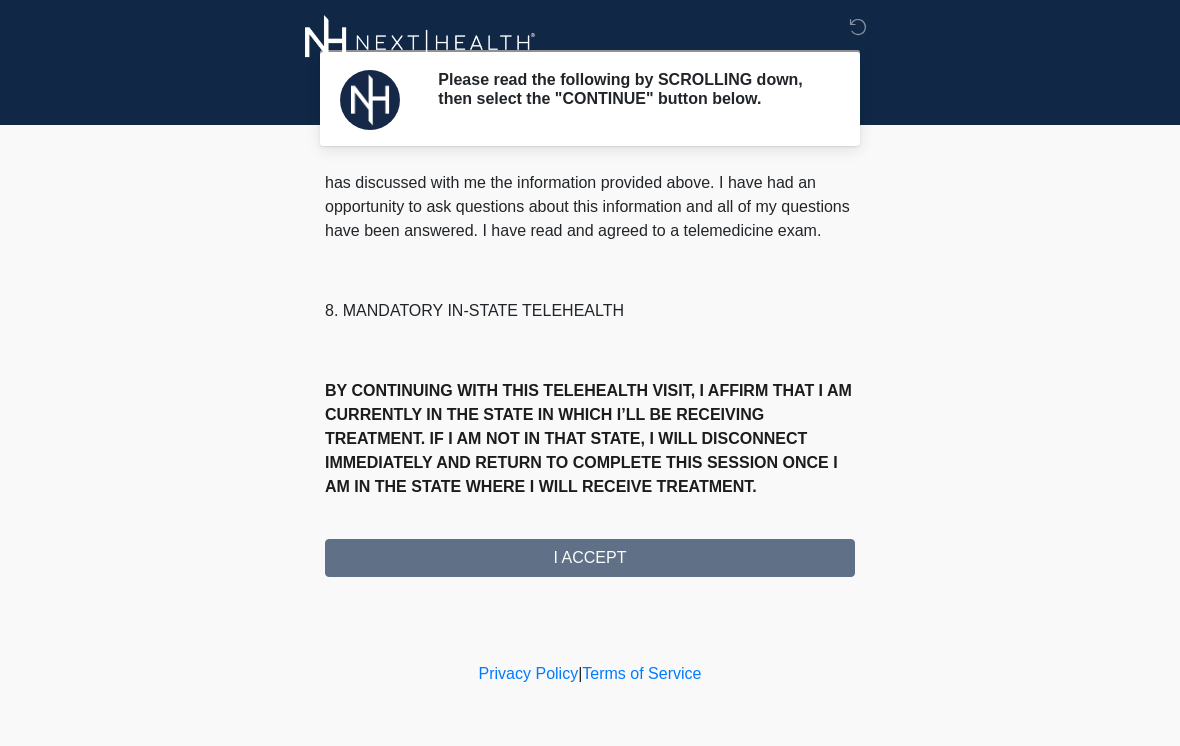 click on "1. PURPOSE. The purpose of this form is to obtain your consent for a telemedicine exam with a qualified practitioner. The purpose of this exam is to assist in the treatment of:  2. NATURE OF TELEMEDICINE EXAM. Telemedicine involves the use of audio, video or other electronic communications to interact with you, consult with your healthcare provider and/or review your medical information for the purpose of treatment clearance, follow-up and/or education. During your telemedicine exam, details of your medical history and personal health information may be discussed with other health professionals through the use of interactive video, audio and telecommunications technology. Additionally, a physical examination of you may take place. 4. HEALTHCARE INSTITUTION. Next-Health has medical and non-medical technical personnel who may participate in the telemedicine exam to aid in the audio/video link with the qualified practitioner.  8. MANDATORY IN-STATE TELEHEALTH" at bounding box center [590, 373] 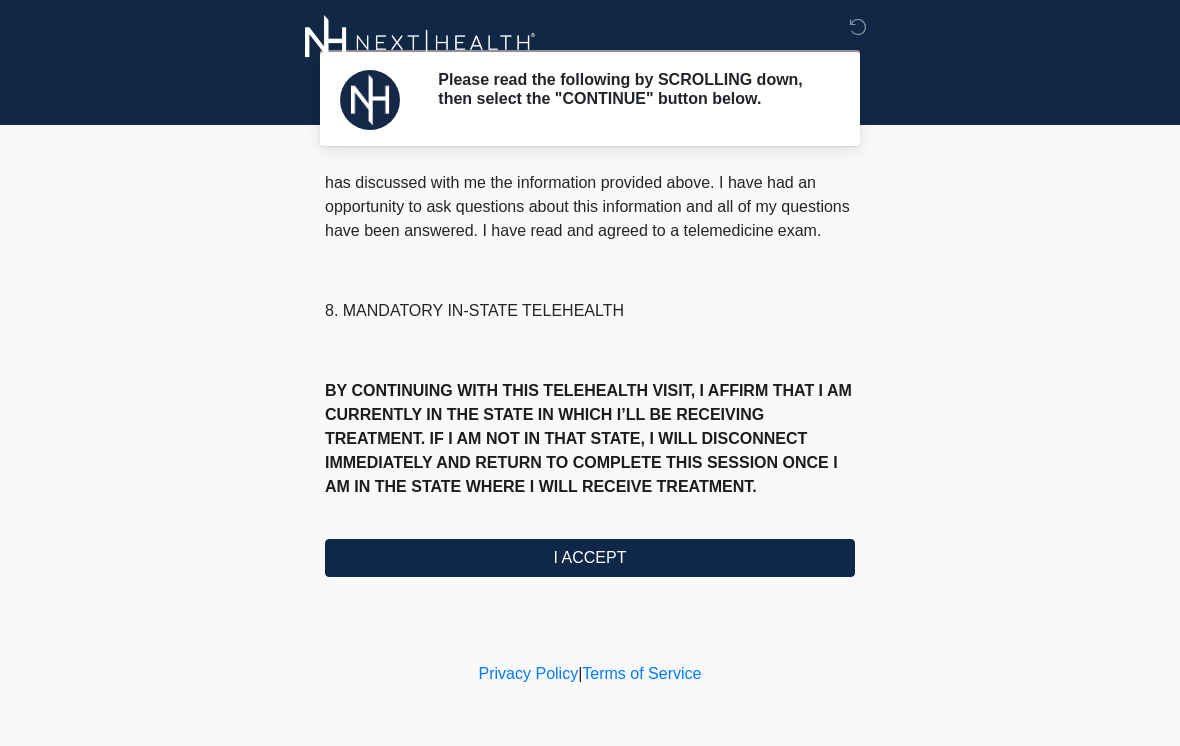 click on "I ACCEPT" at bounding box center [590, 558] 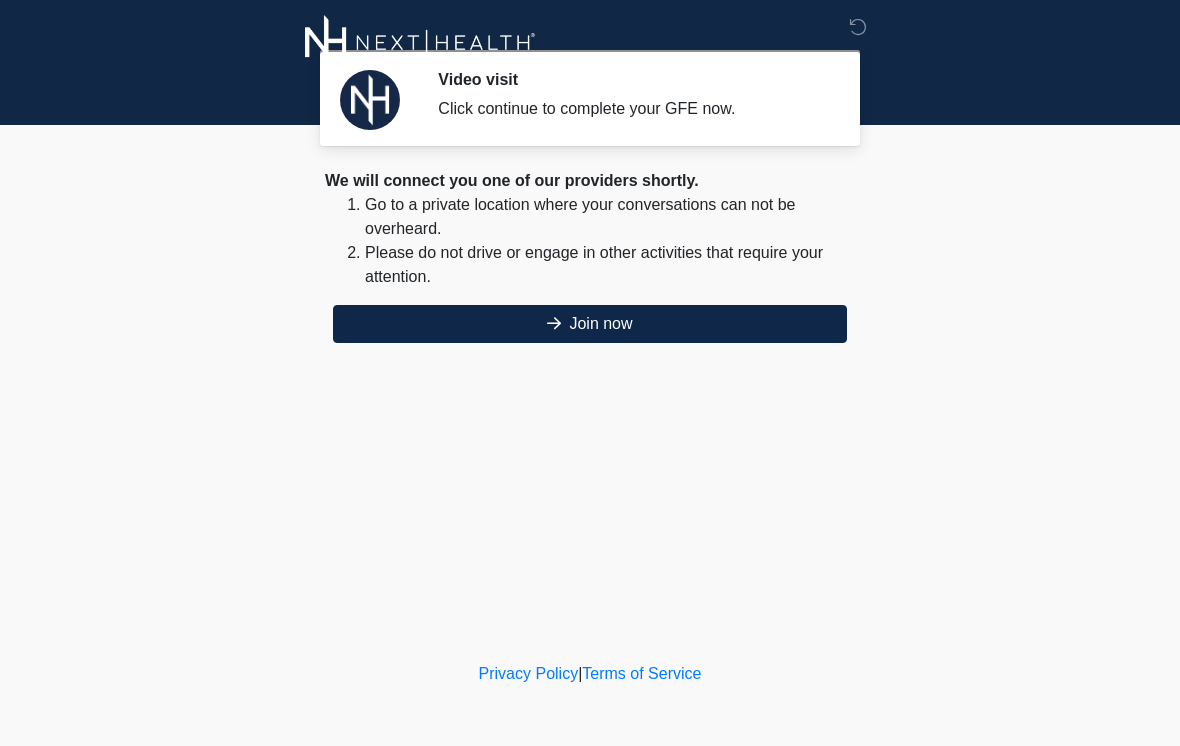click on "Join now" at bounding box center (590, 324) 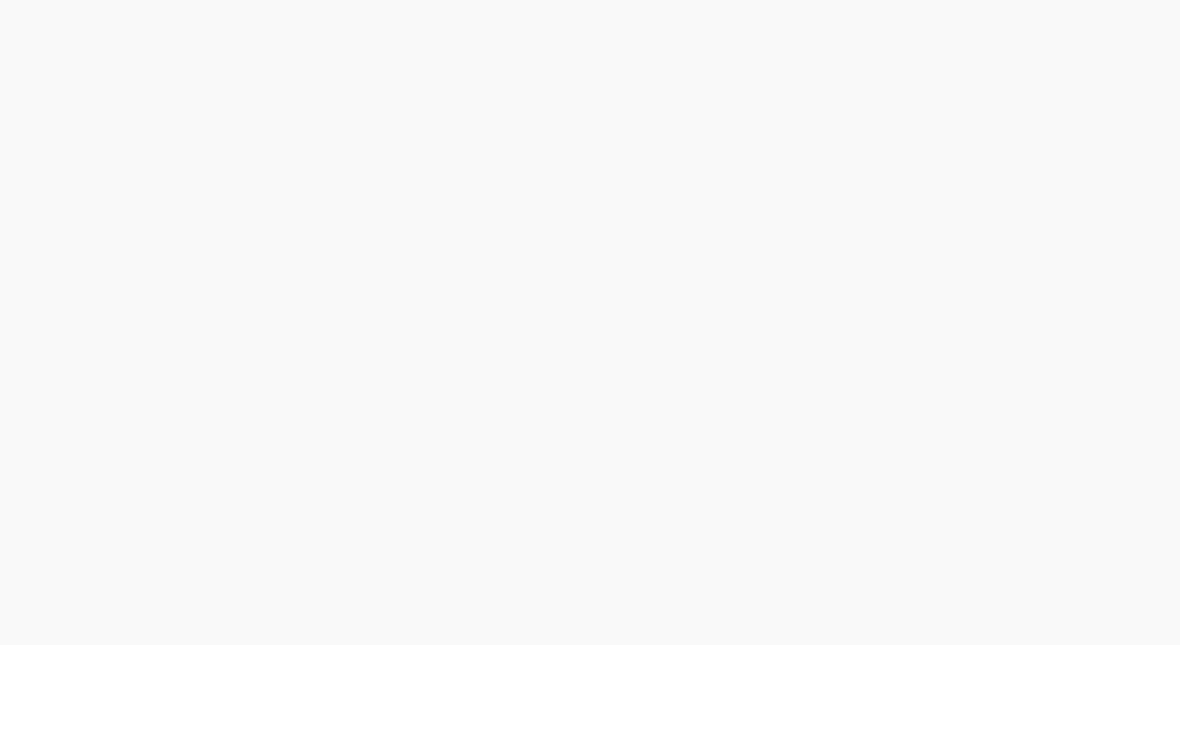 scroll, scrollTop: 6, scrollLeft: 0, axis: vertical 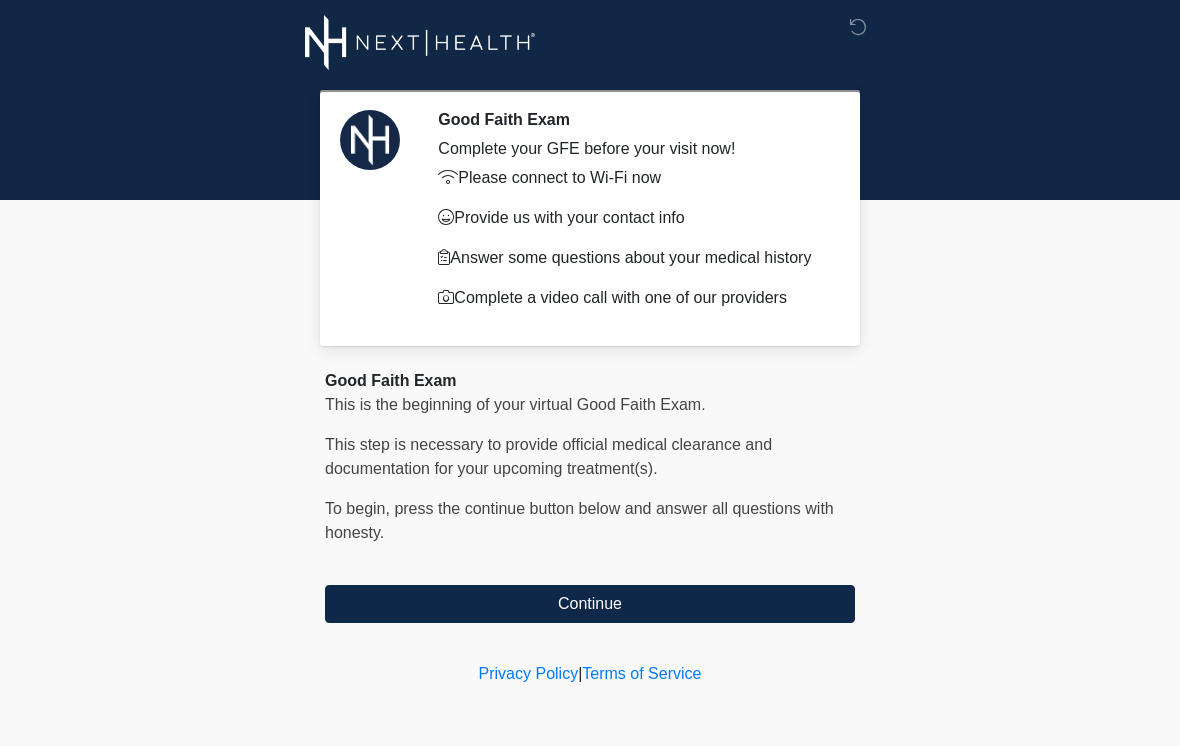 click on "Continue" at bounding box center (590, 604) 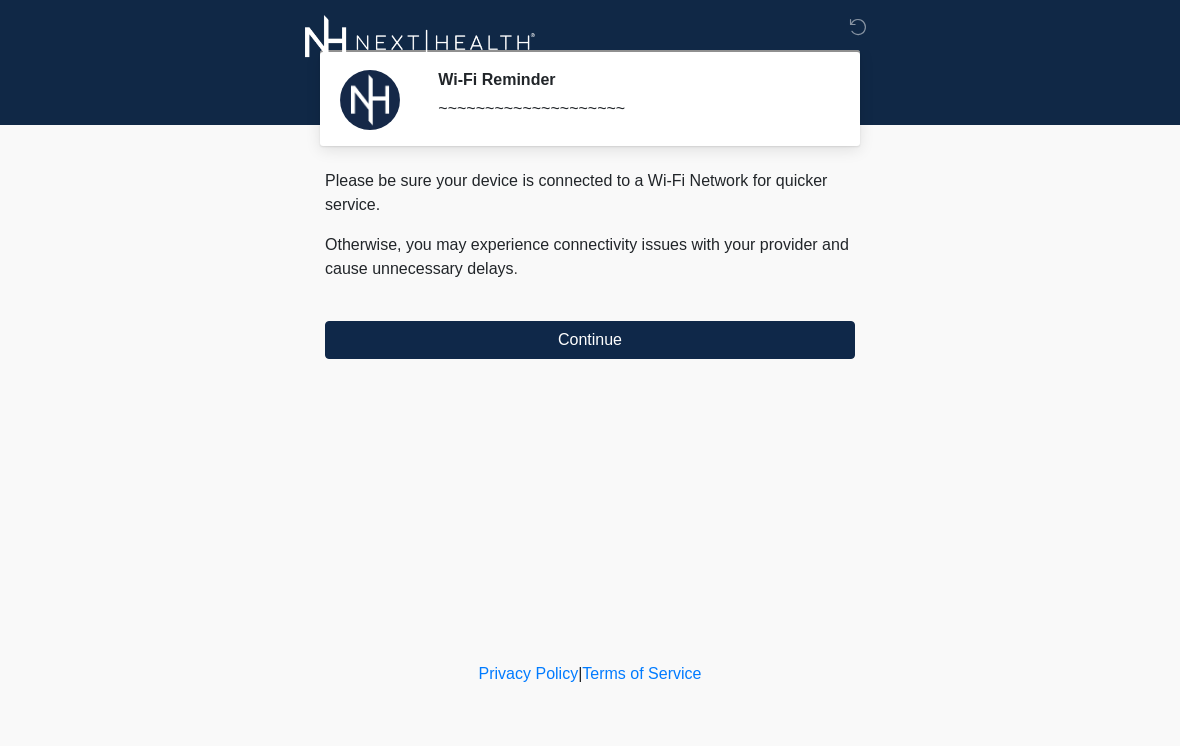 click on "Continue" at bounding box center [590, 340] 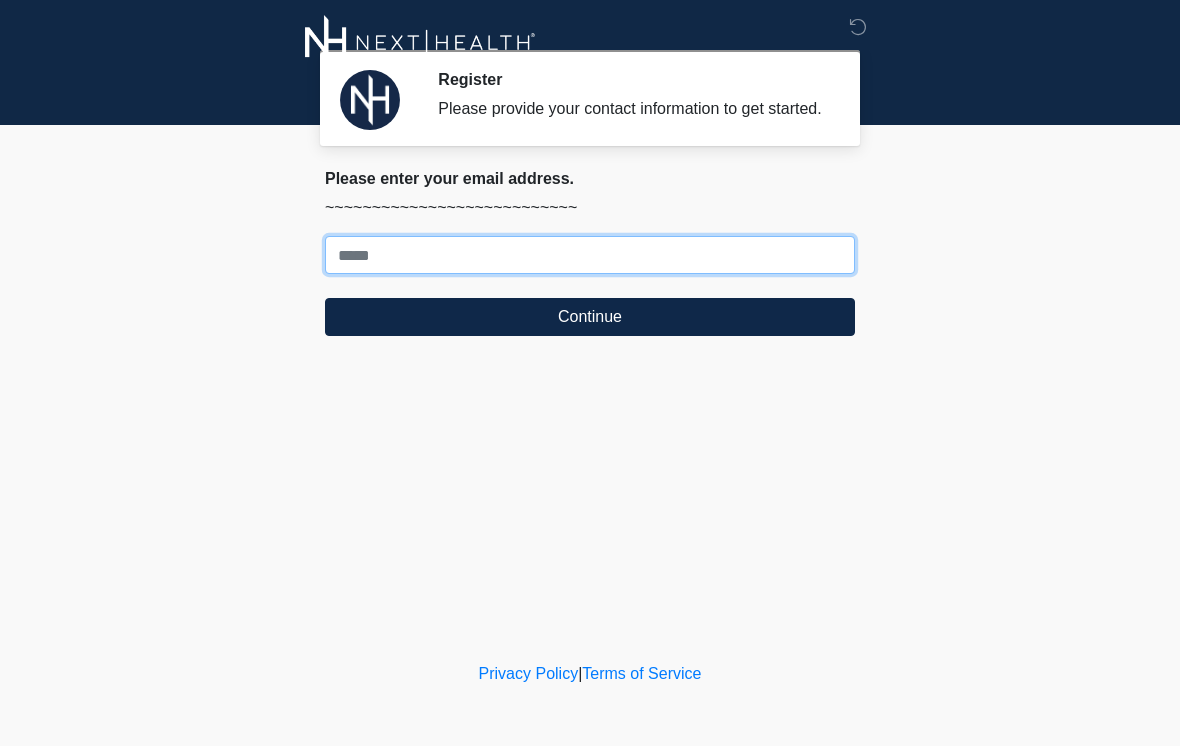 click on "Where should we email your treatment plan?" at bounding box center (590, 255) 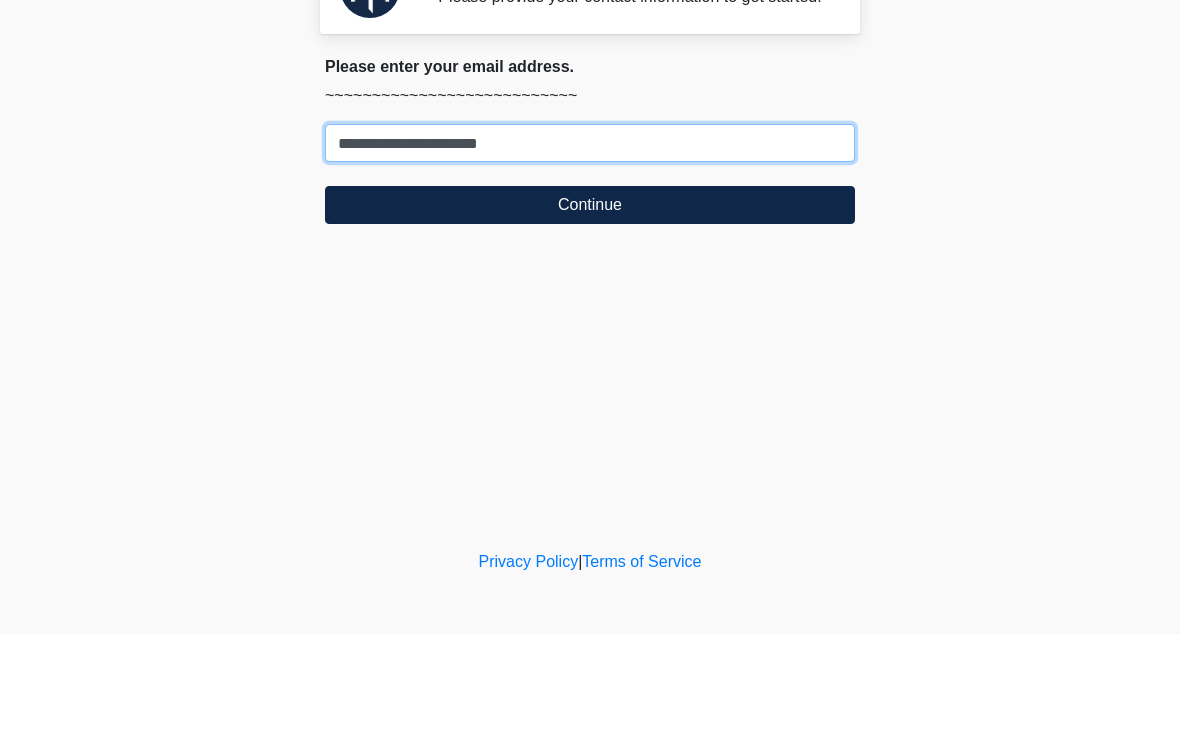 type on "**********" 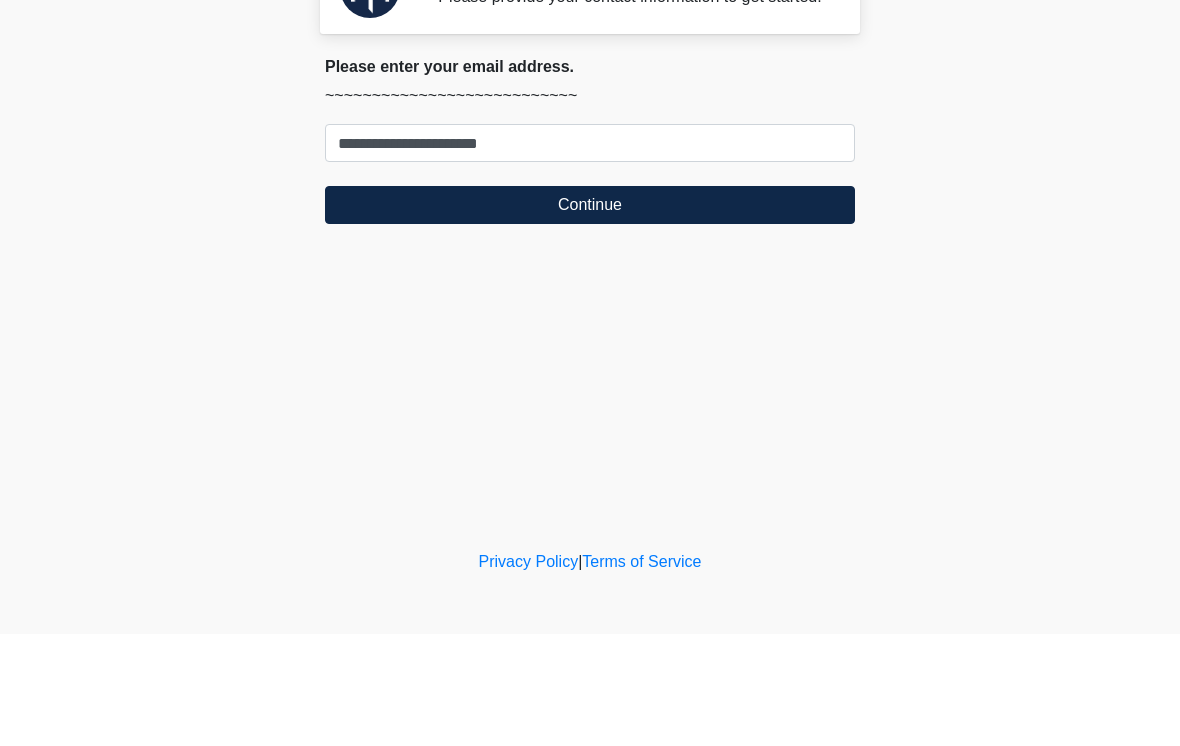 click on "Continue" at bounding box center (590, 317) 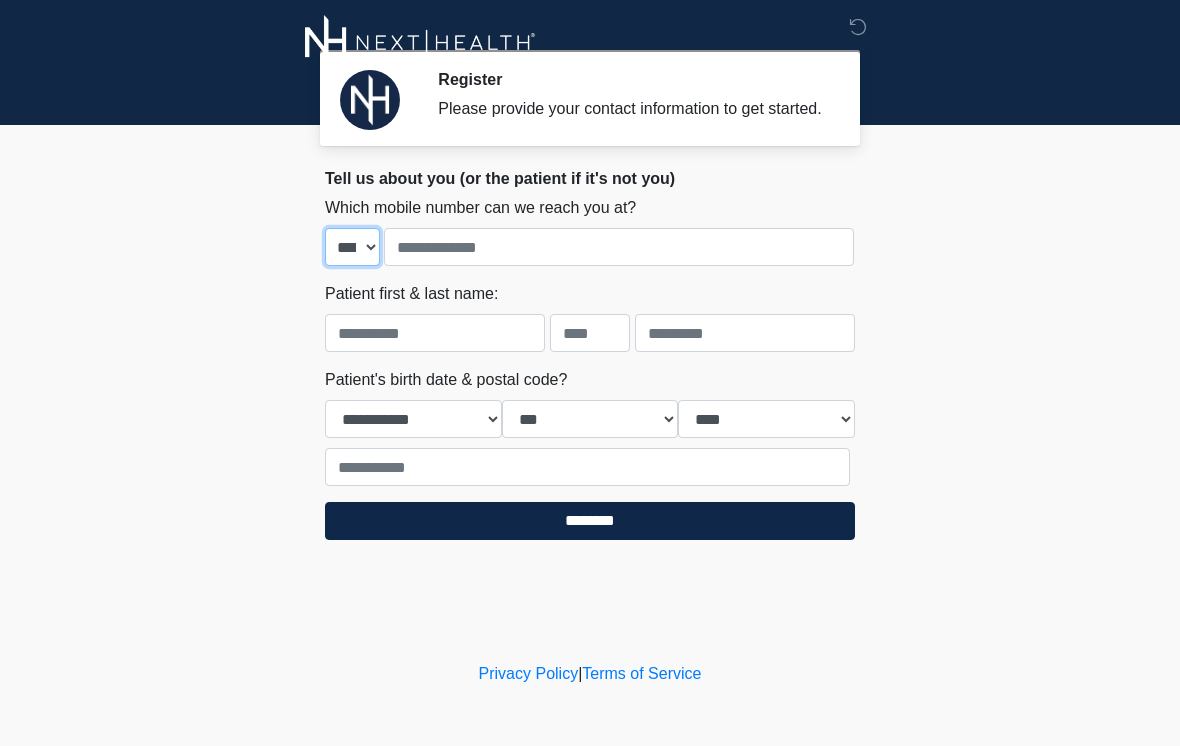 click on "****
****
****
****
****
****
****
****
****
****
****
****" at bounding box center (352, 247) 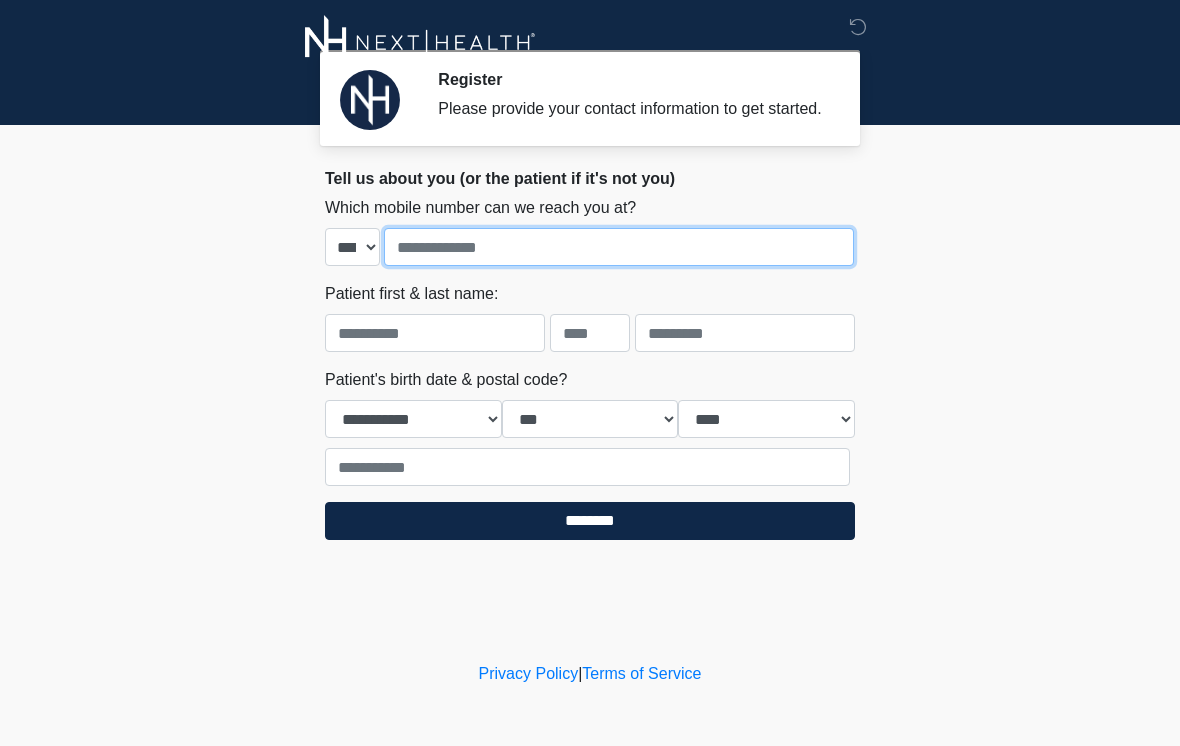 click at bounding box center (619, 247) 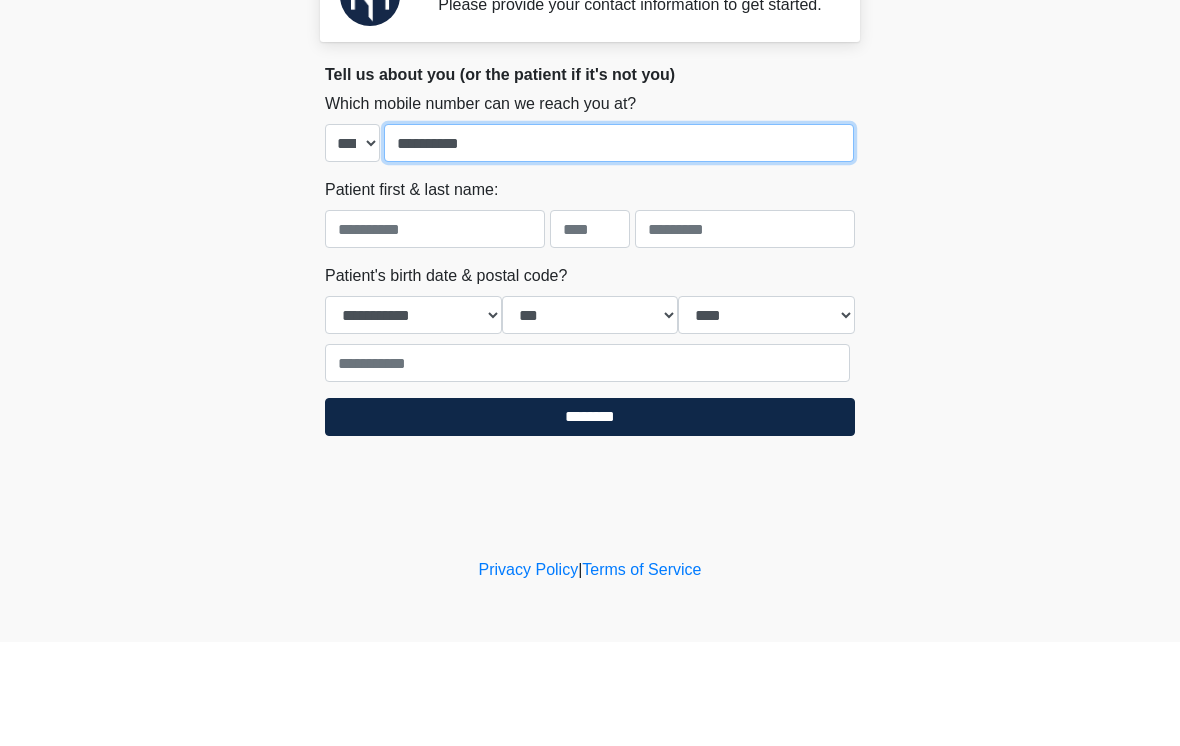 type on "**********" 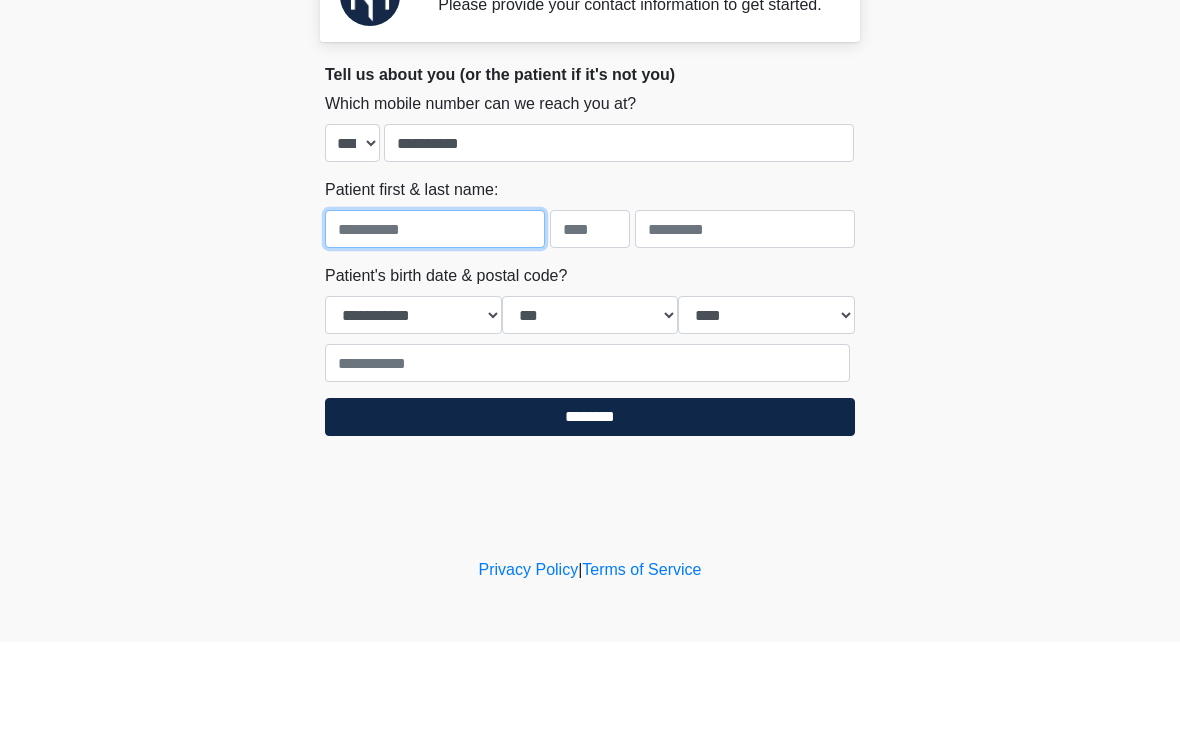 click at bounding box center [435, 333] 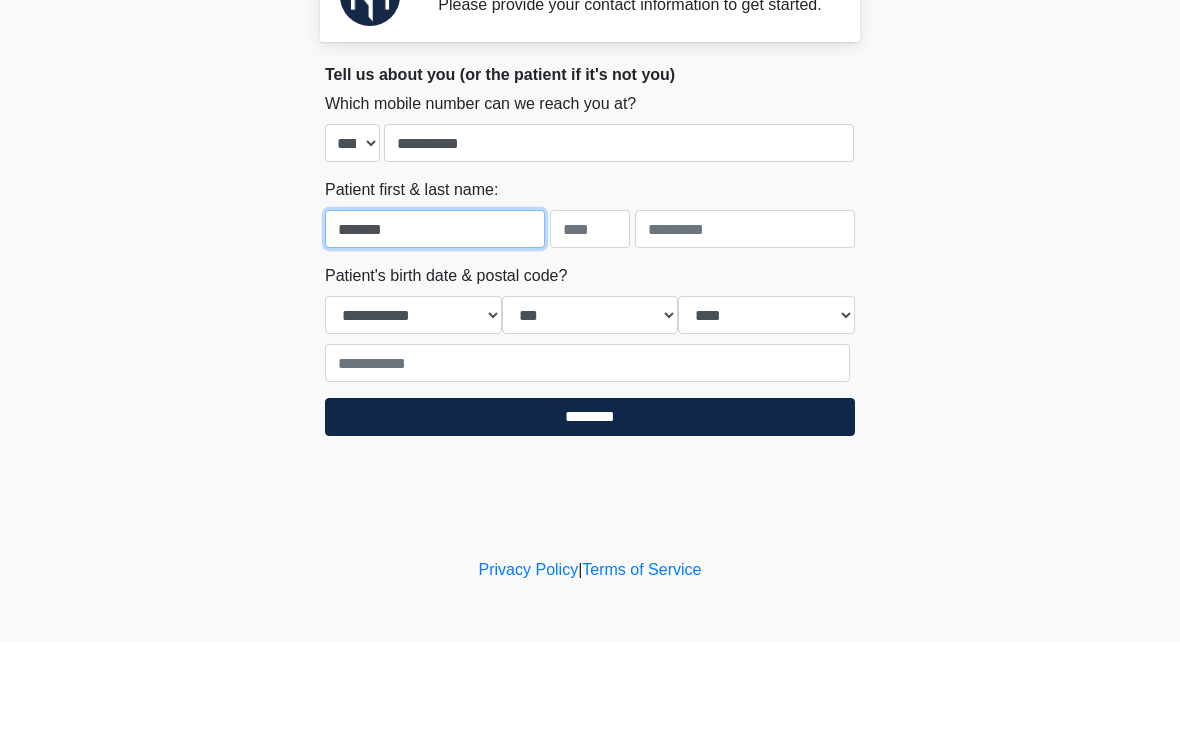 type on "*******" 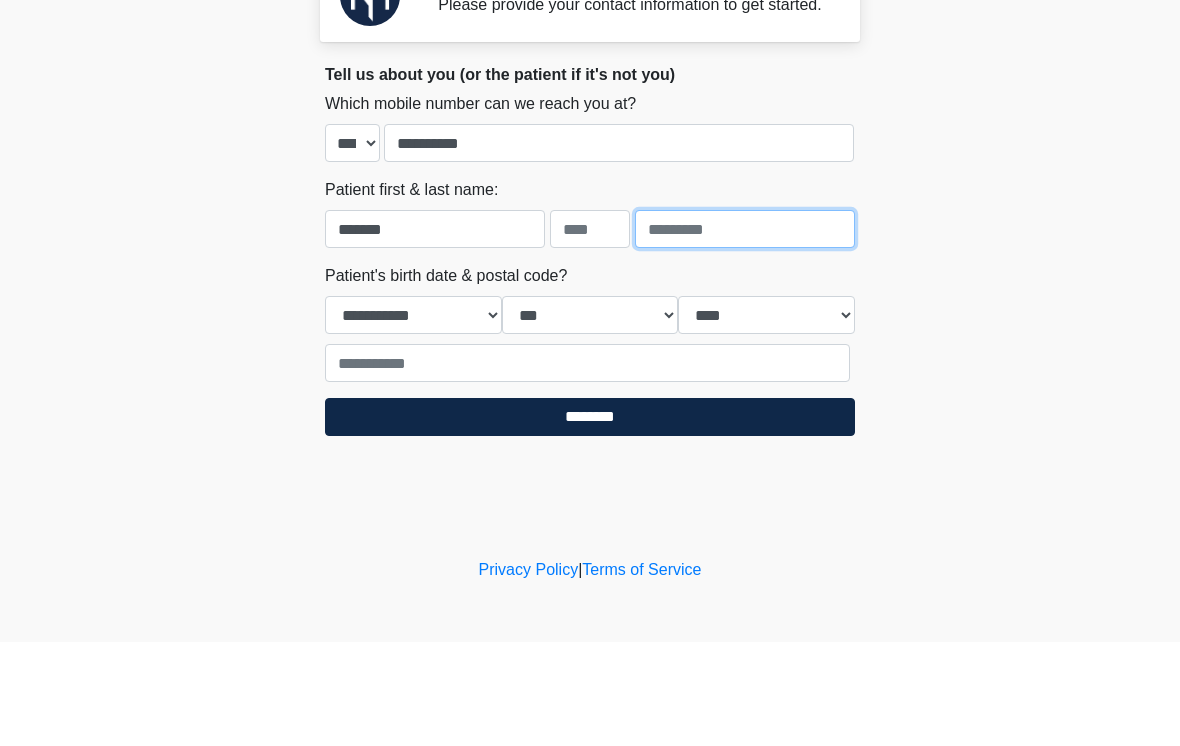 click at bounding box center (745, 333) 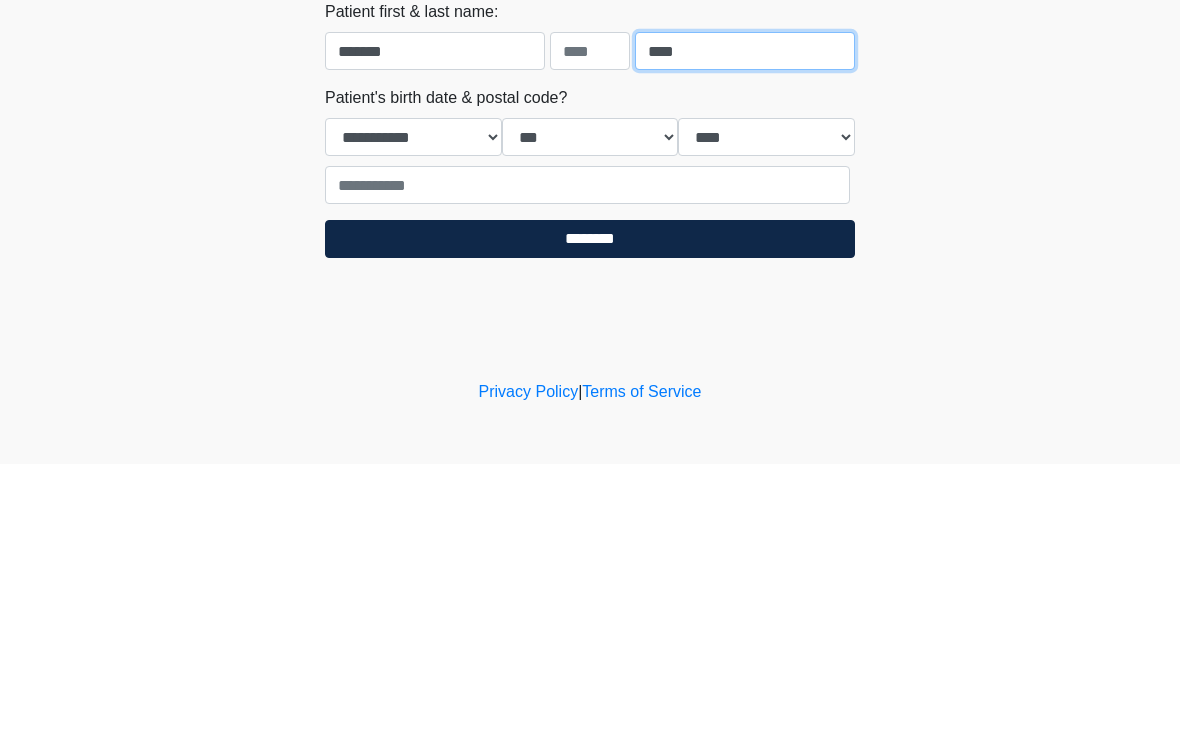 type on "****" 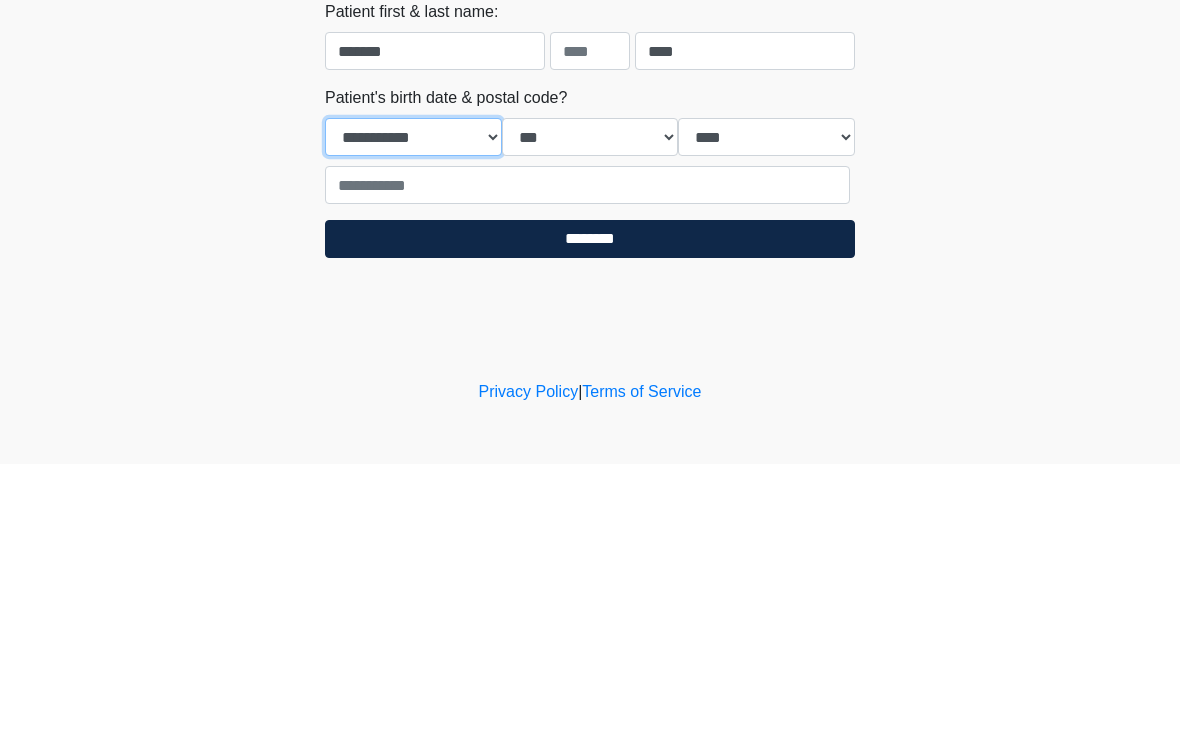 click on "**********" at bounding box center [413, 419] 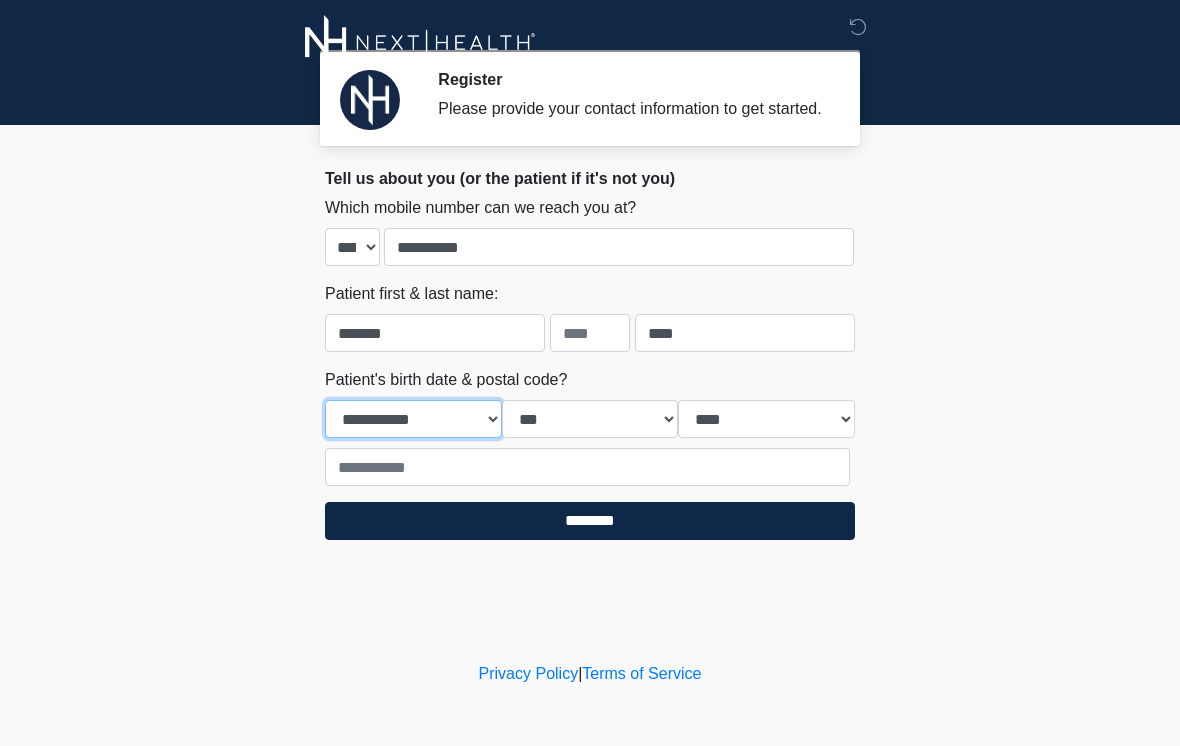 select on "*" 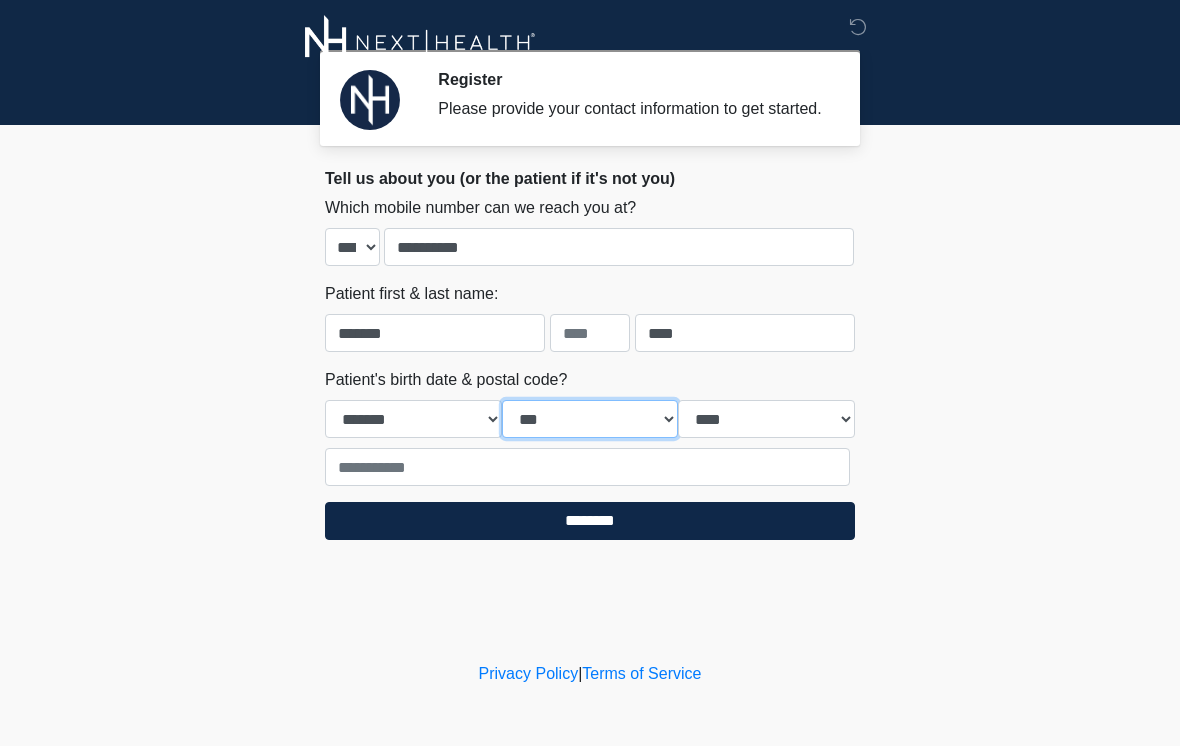 click on "***
*
*
*
*
*
*
*
*
*
**
**
**
**
**
**
**
**
**
**
**
**
**
**
**
**
**
**
**
**
**
**" at bounding box center (590, 419) 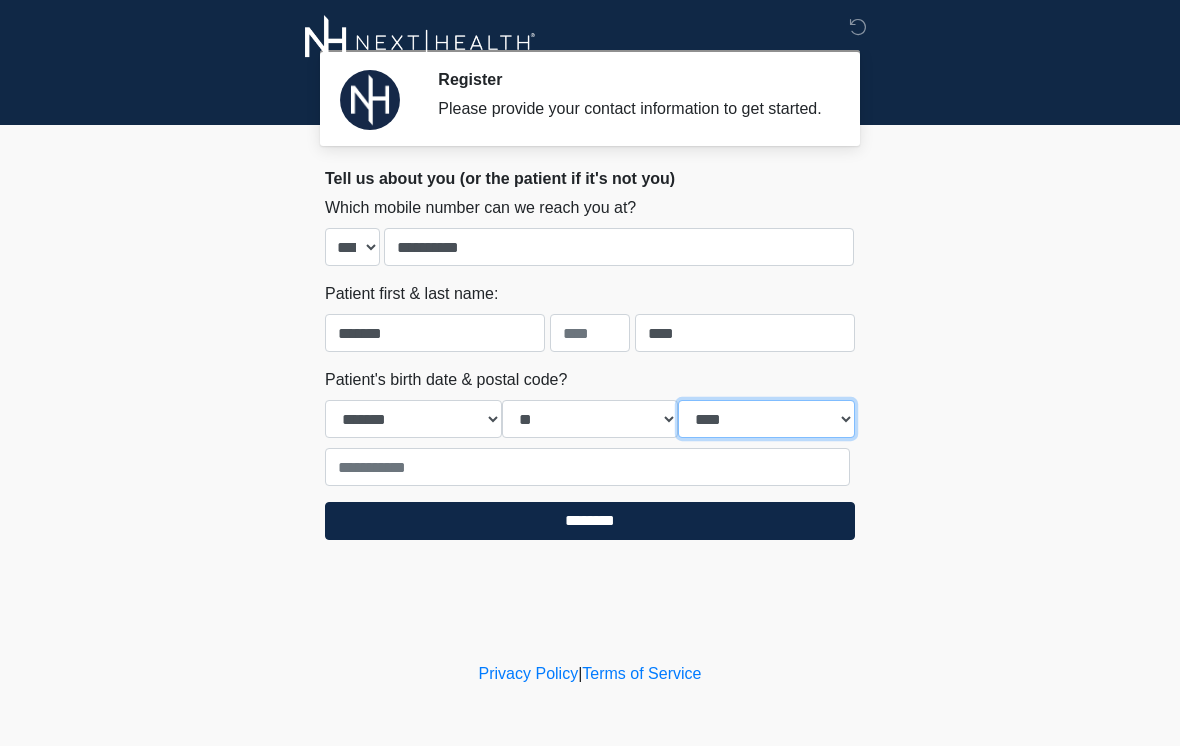 click on "****
****
****
****
****
****
****
****
****
****
****
****
****
****
****
****
****
****
****
****
****
****
****
****
****
****
****
****
****
****
****
****
****
****
****
****
****
****
****
****
****
****
****
****
****
****
****
****
****
****
****
****
****
****
****
****
****
****
****
****
****
****
****
****
****
****
****
****
****
****
****
****
****
****
****
****
****
****
****
****
****
****
****
****
****
****
****
****
****
****
****
****
****
****
****
****
****
****
****
****
****
****" at bounding box center [766, 419] 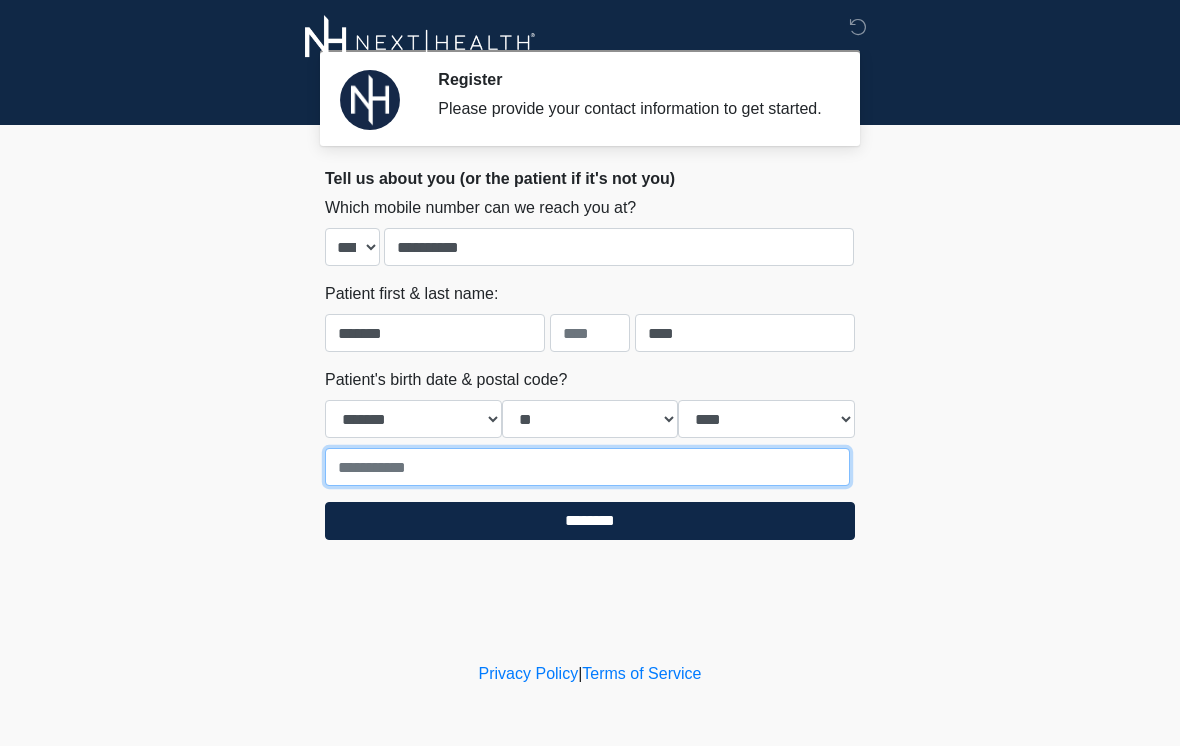 click at bounding box center [587, 467] 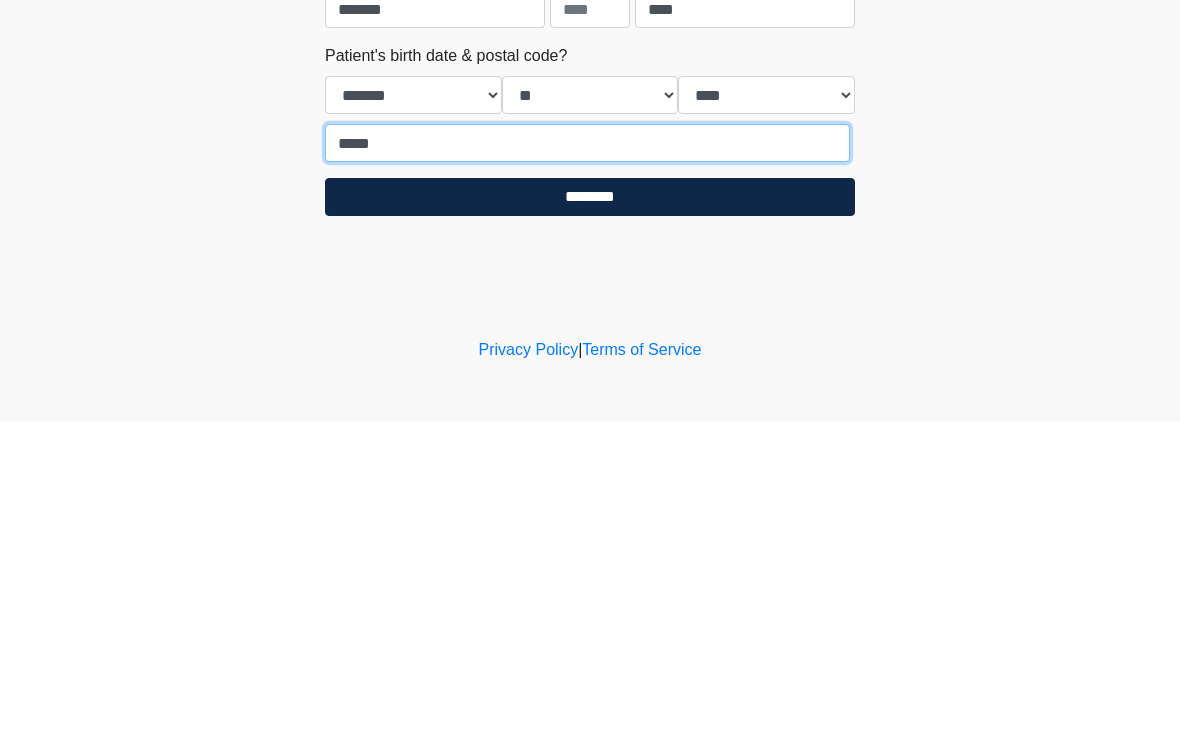 type on "*****" 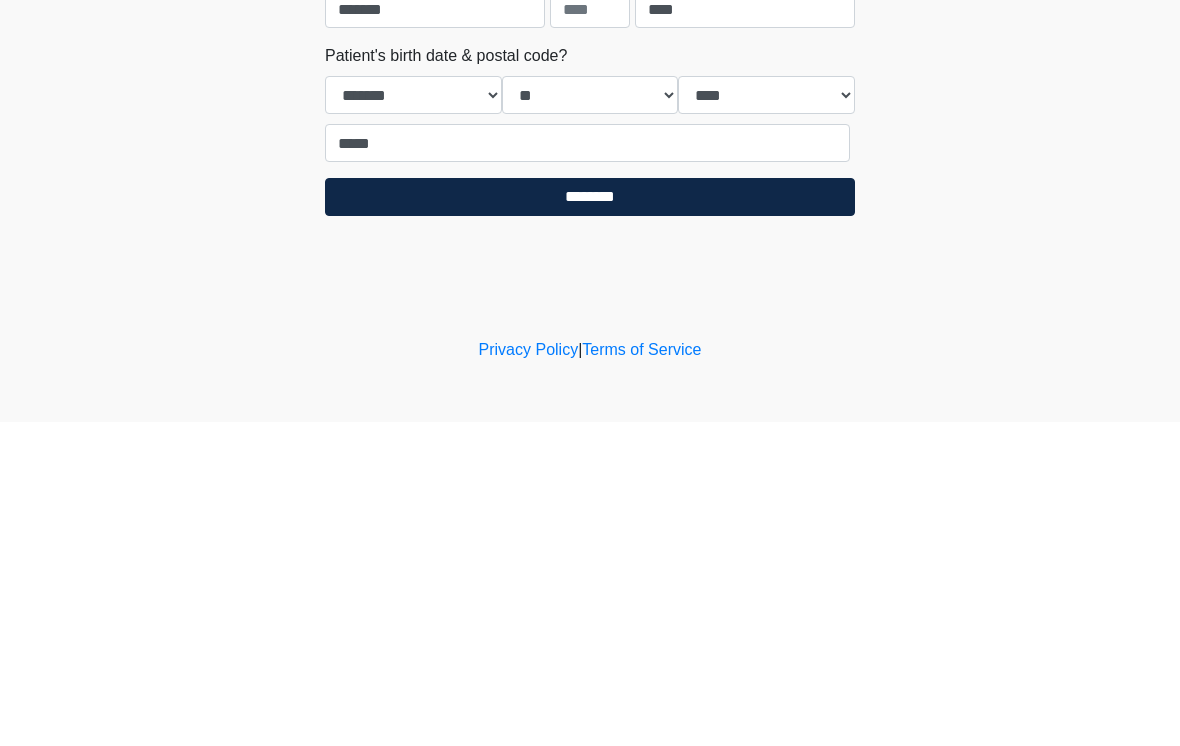 click on "********" at bounding box center (590, 521) 